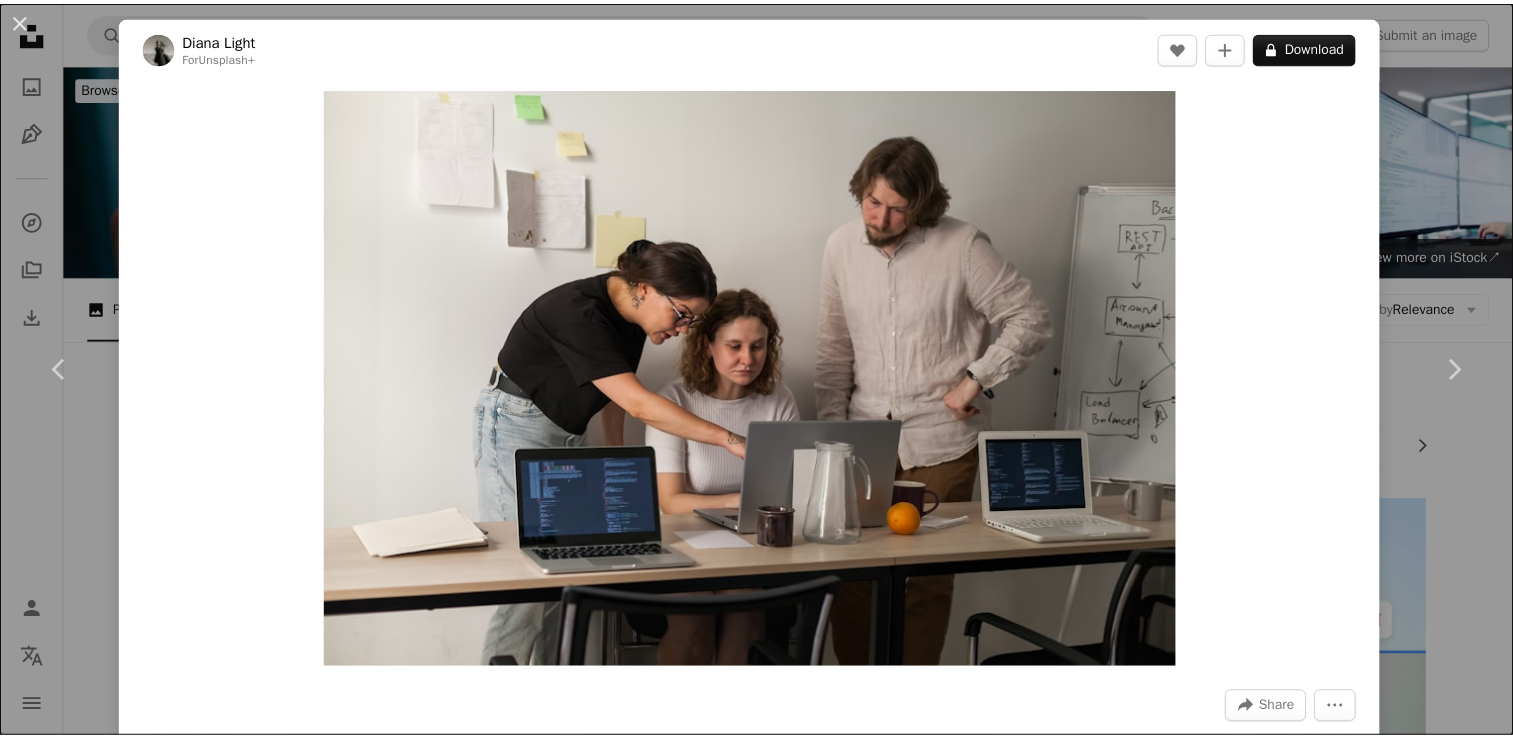 scroll, scrollTop: 8039, scrollLeft: 0, axis: vertical 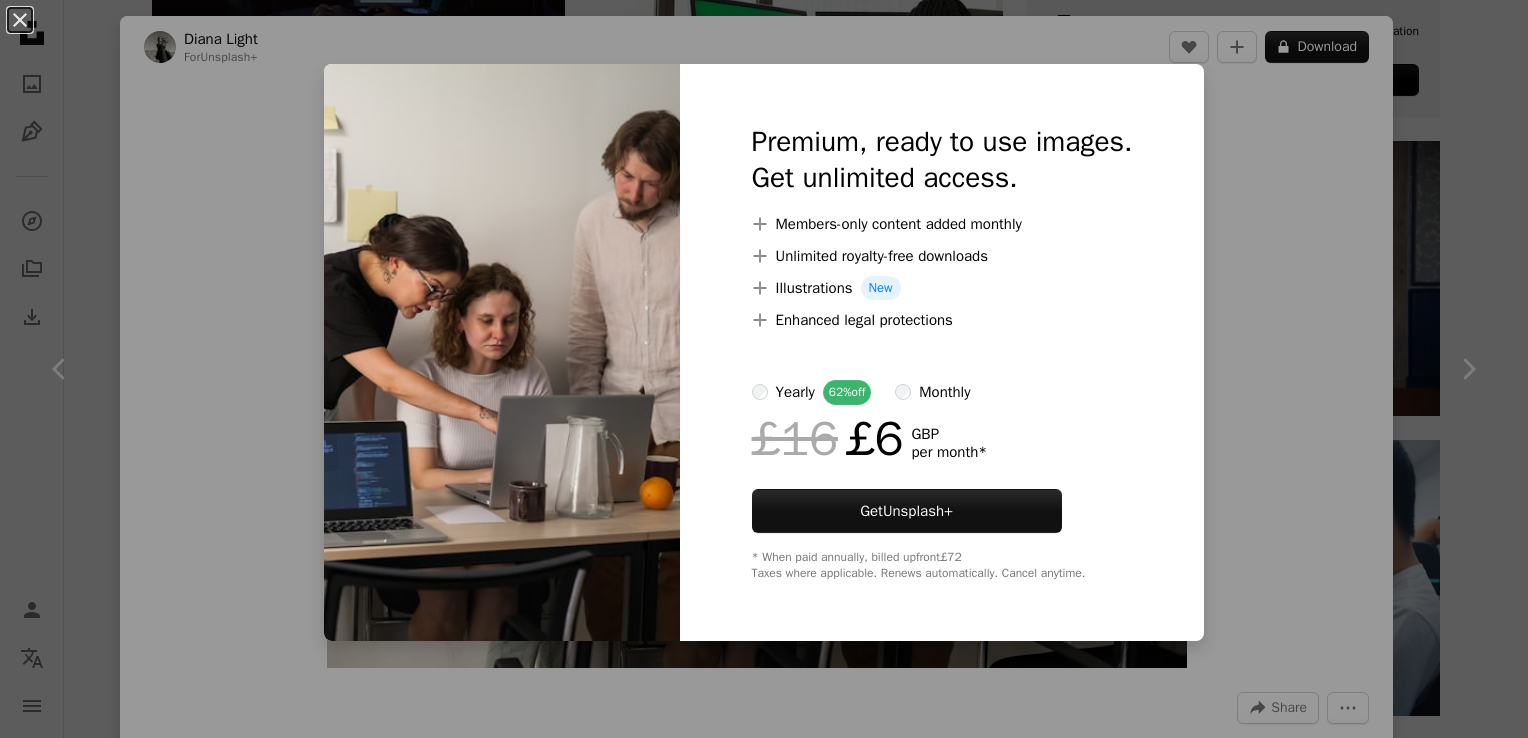 click at bounding box center (502, 352) 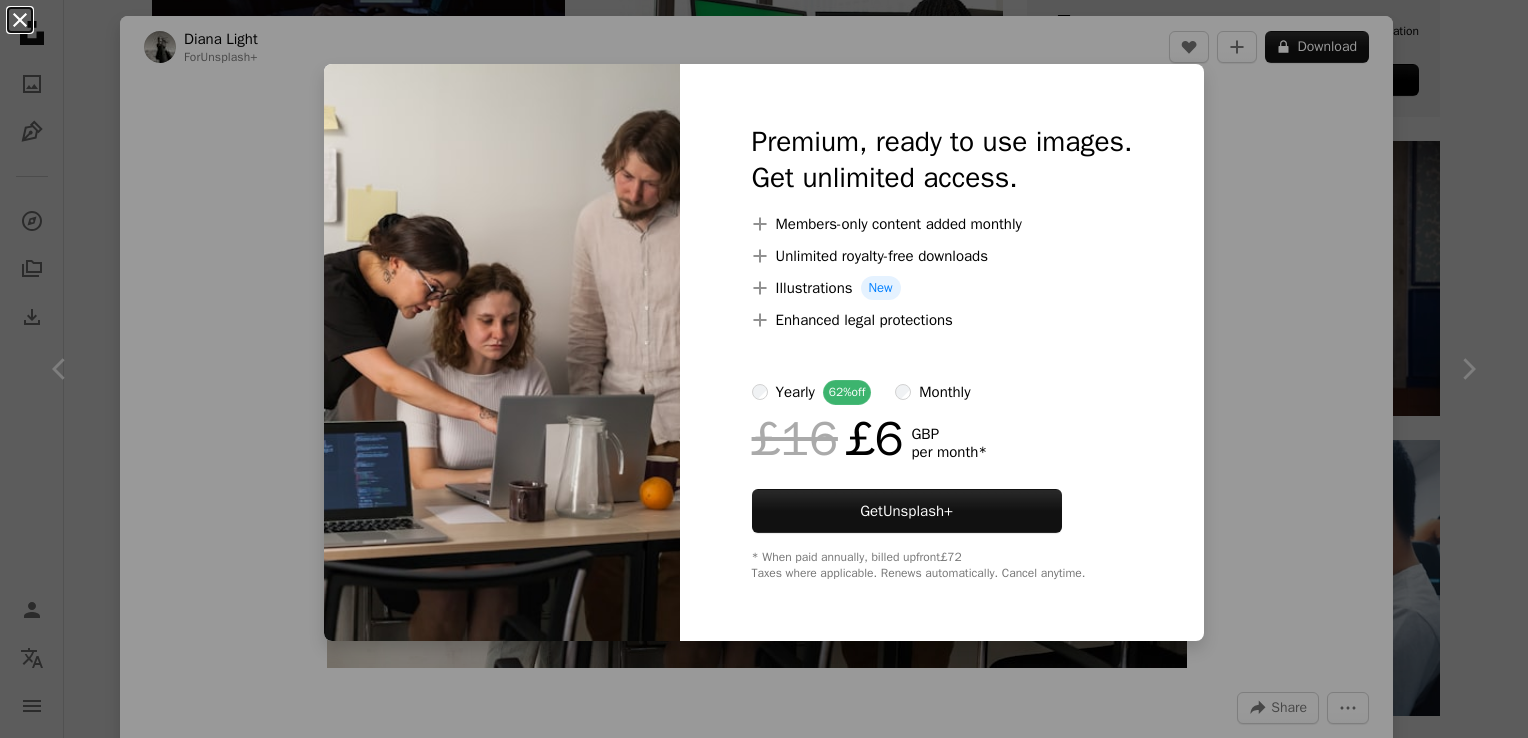 click on "An X shape" at bounding box center [20, 20] 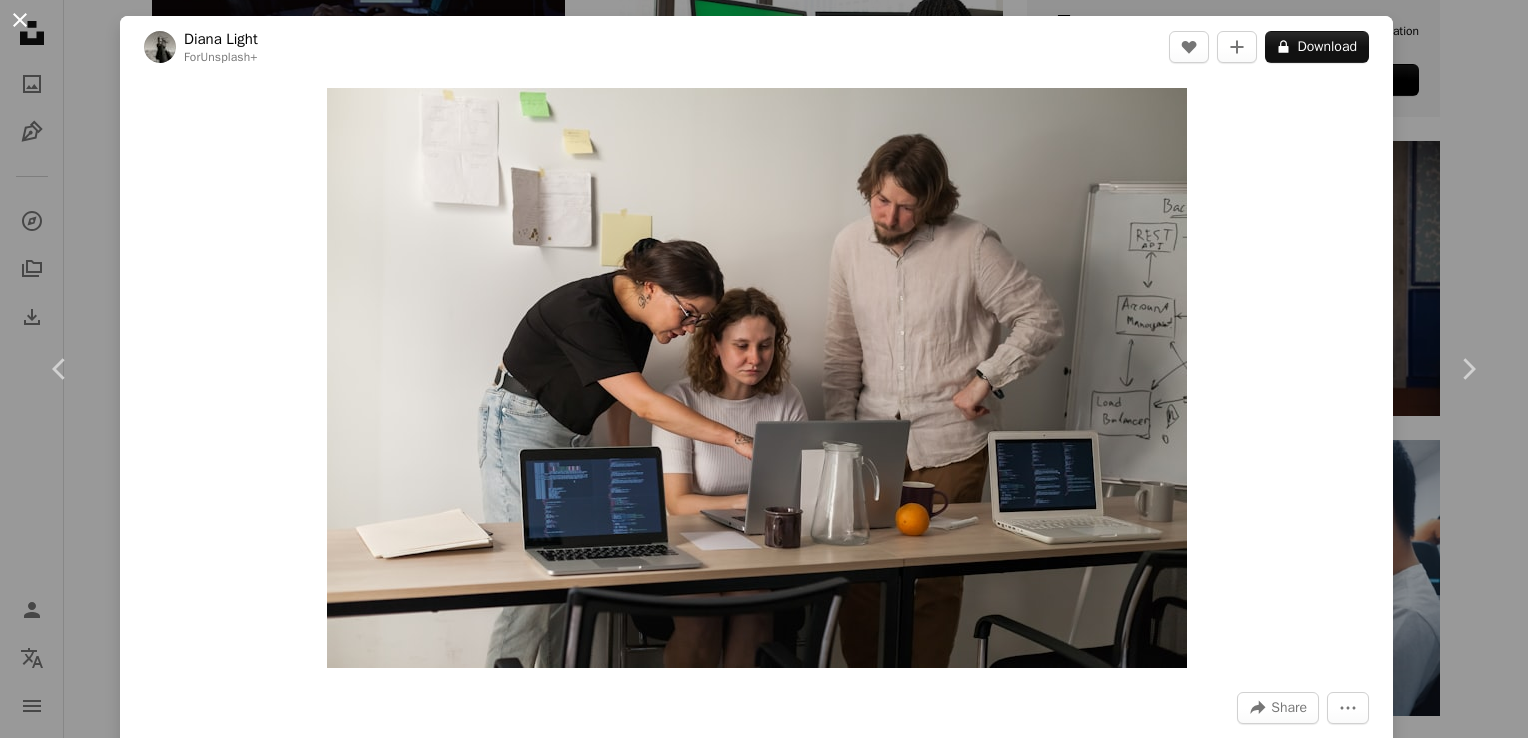 click on "An X shape" at bounding box center (20, 20) 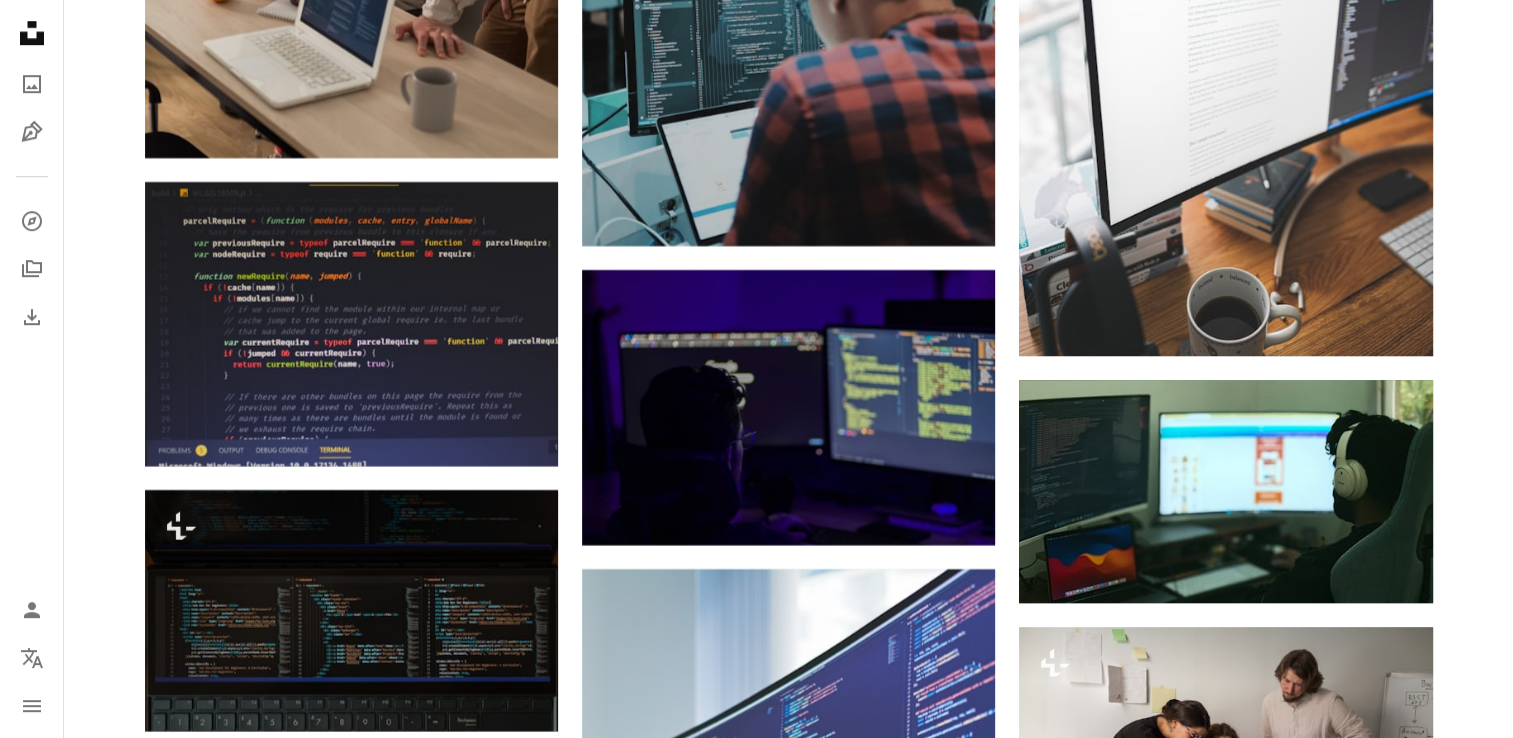 scroll, scrollTop: 9239, scrollLeft: 0, axis: vertical 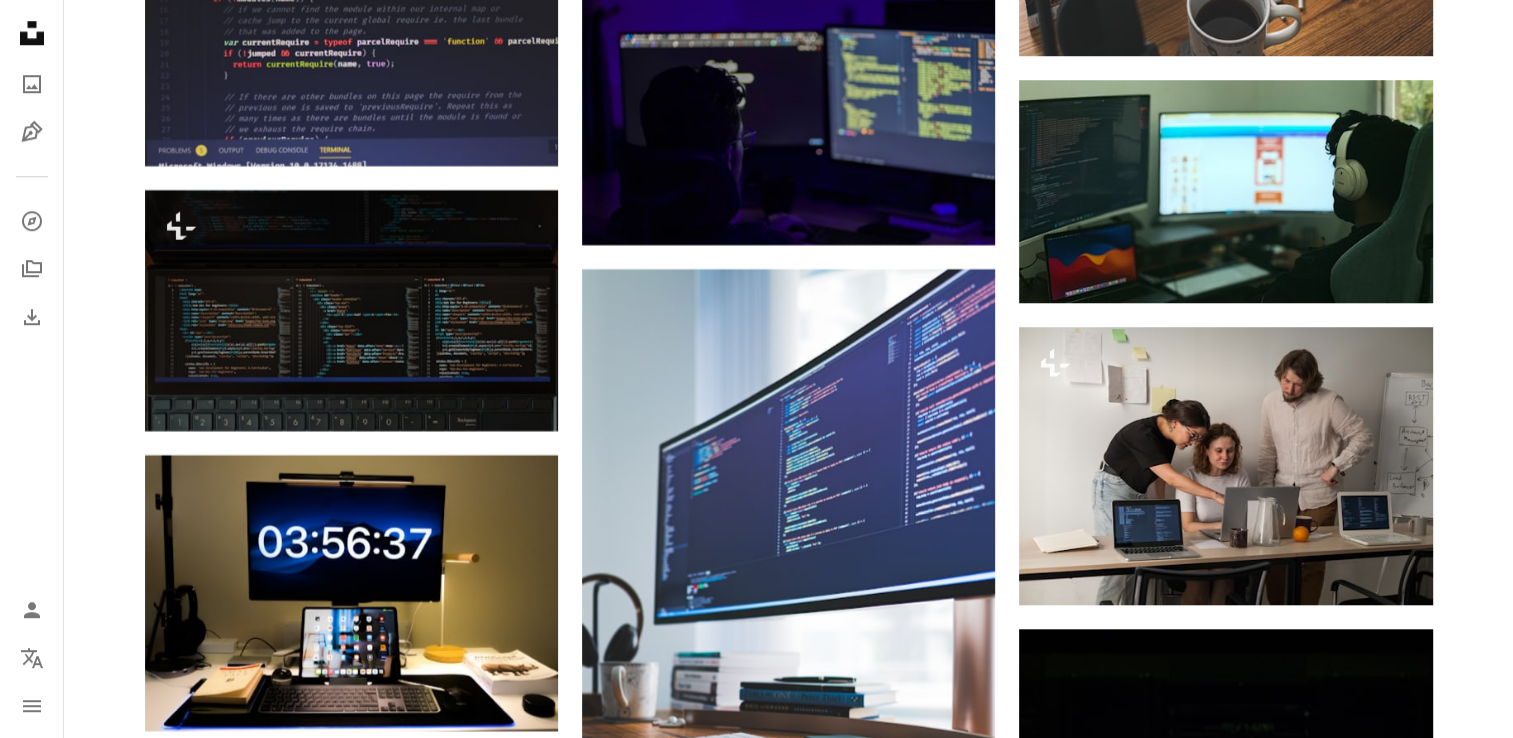 click at bounding box center [1225, 1575] 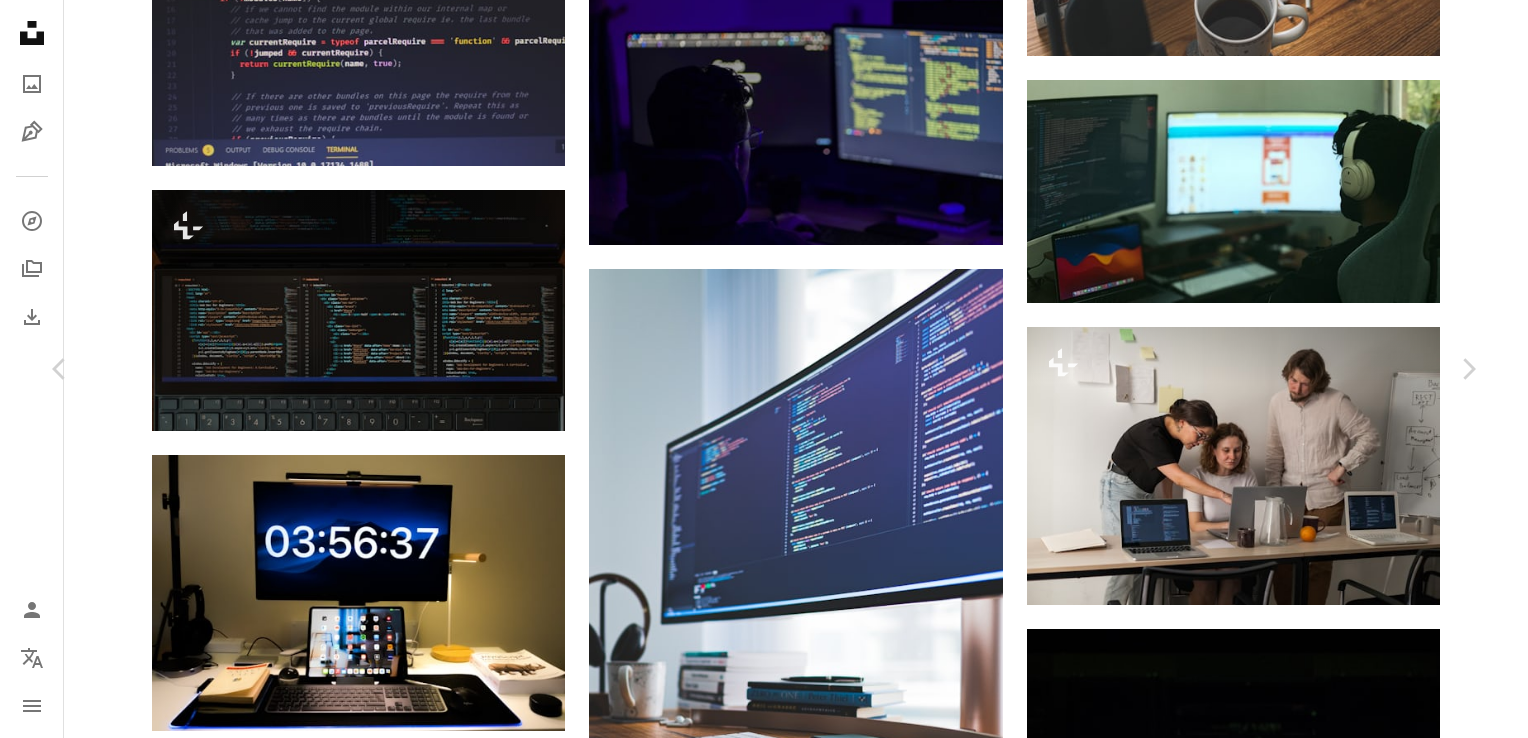 click on "An X shape Chevron left Chevron right [FIRST] [LAST] Available for hire A checkmark inside of a circle A heart A plus sign Download free Chevron down Zoom in Views 75,487 Downloads 537 A forward-right arrow Share Info icon Info More Actions Calendar outlined Published on  October 17, 2021 Camera Google, Pixel 4a Safety Free to use under the  Unsplash License software software development software engineer coder software engineering coding setup human clothing apparel shelf Free pictures Browse premium related images on iStock  |  Save 20% with code UNSPLASH20 View more on iStock  ↗ Related images A heart A plus sign Dollar Gill Available for hire A checkmark inside of a circle Arrow pointing down A heart A plus sign [FIRST] [LAST] Available for hire A checkmark inside of a circle Arrow pointing down Plus sign for Unsplash+ A heart A plus sign Jordan [LAST] For  Unsplash+ A lock Download A heart A plus sign [FIRST] [LAST] Available for hire A checkmark inside of a circle Arrow pointing down A heart Rezli" at bounding box center (764, 4732) 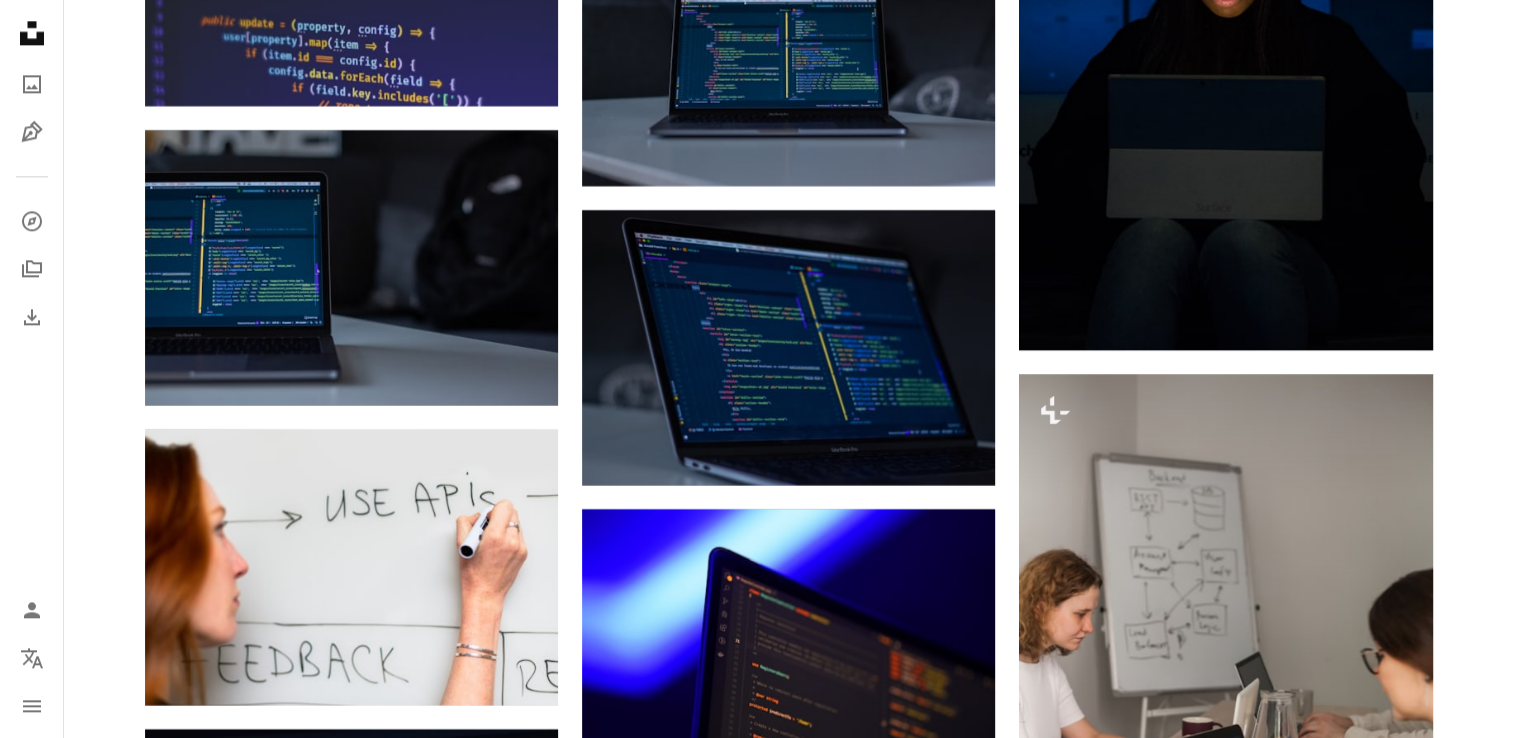 scroll, scrollTop: 10439, scrollLeft: 0, axis: vertical 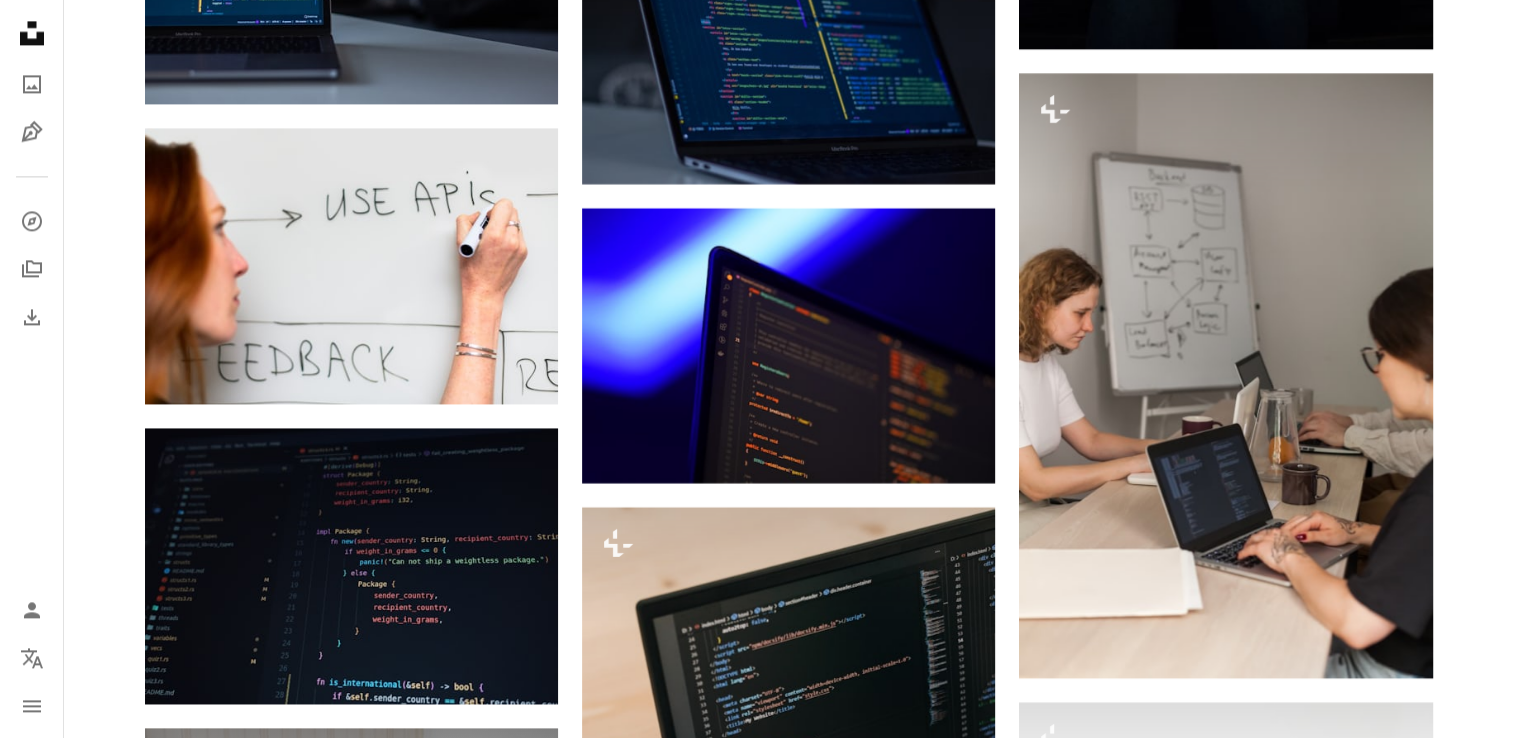 click at bounding box center [351, 865] 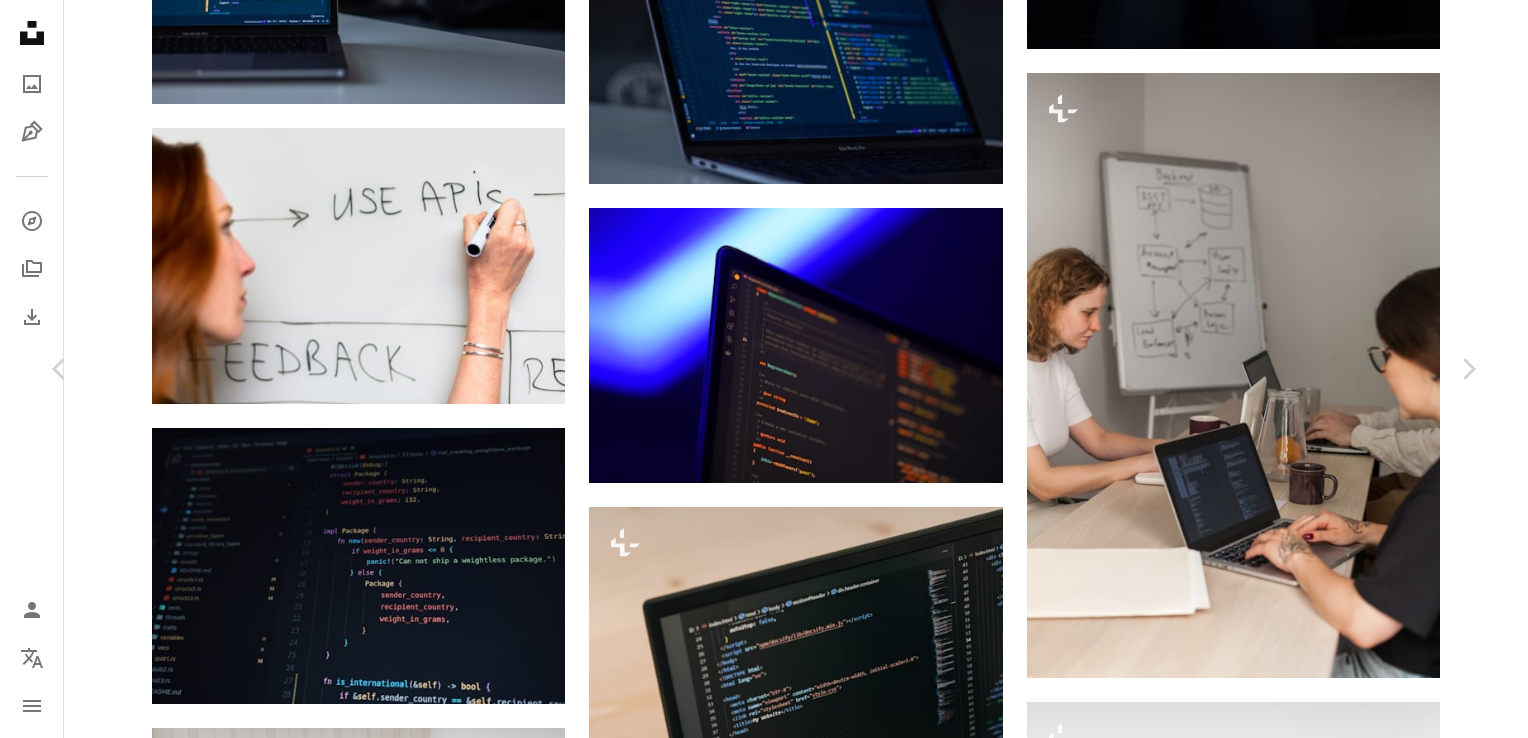 click on "An X shape" at bounding box center (20, 20) 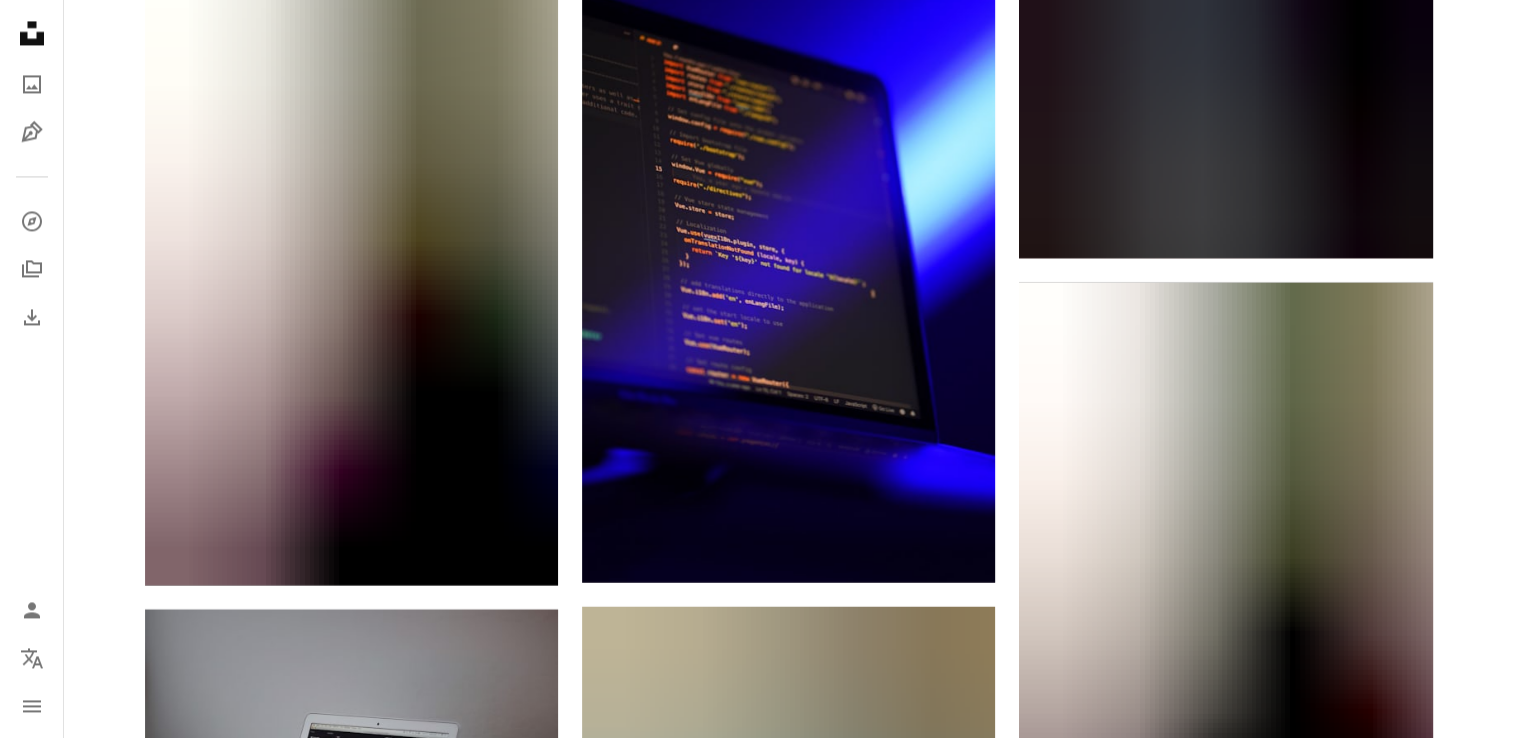 scroll, scrollTop: 19439, scrollLeft: 0, axis: vertical 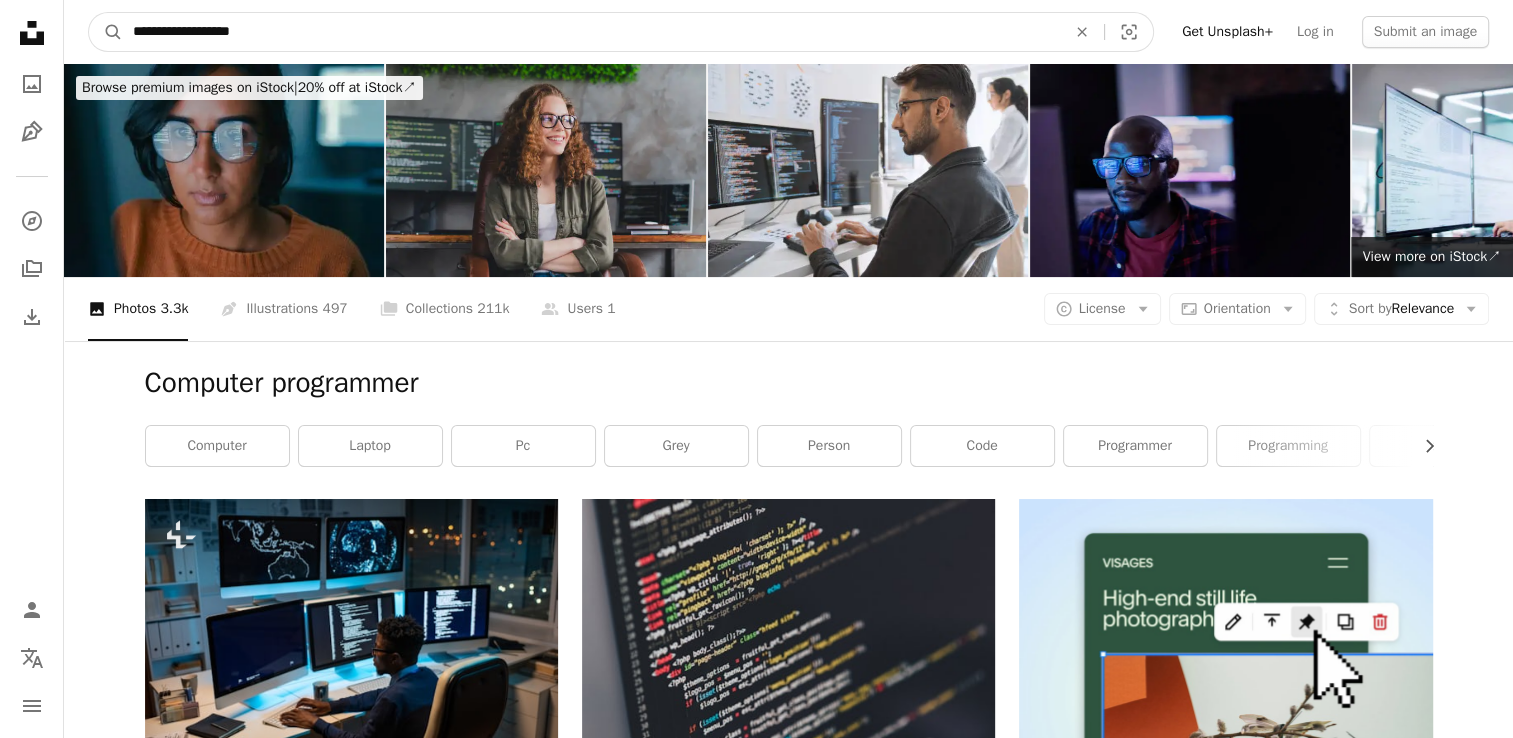drag, startPoint x: 330, startPoint y: 28, endPoint x: -4, endPoint y: 43, distance: 334.33667 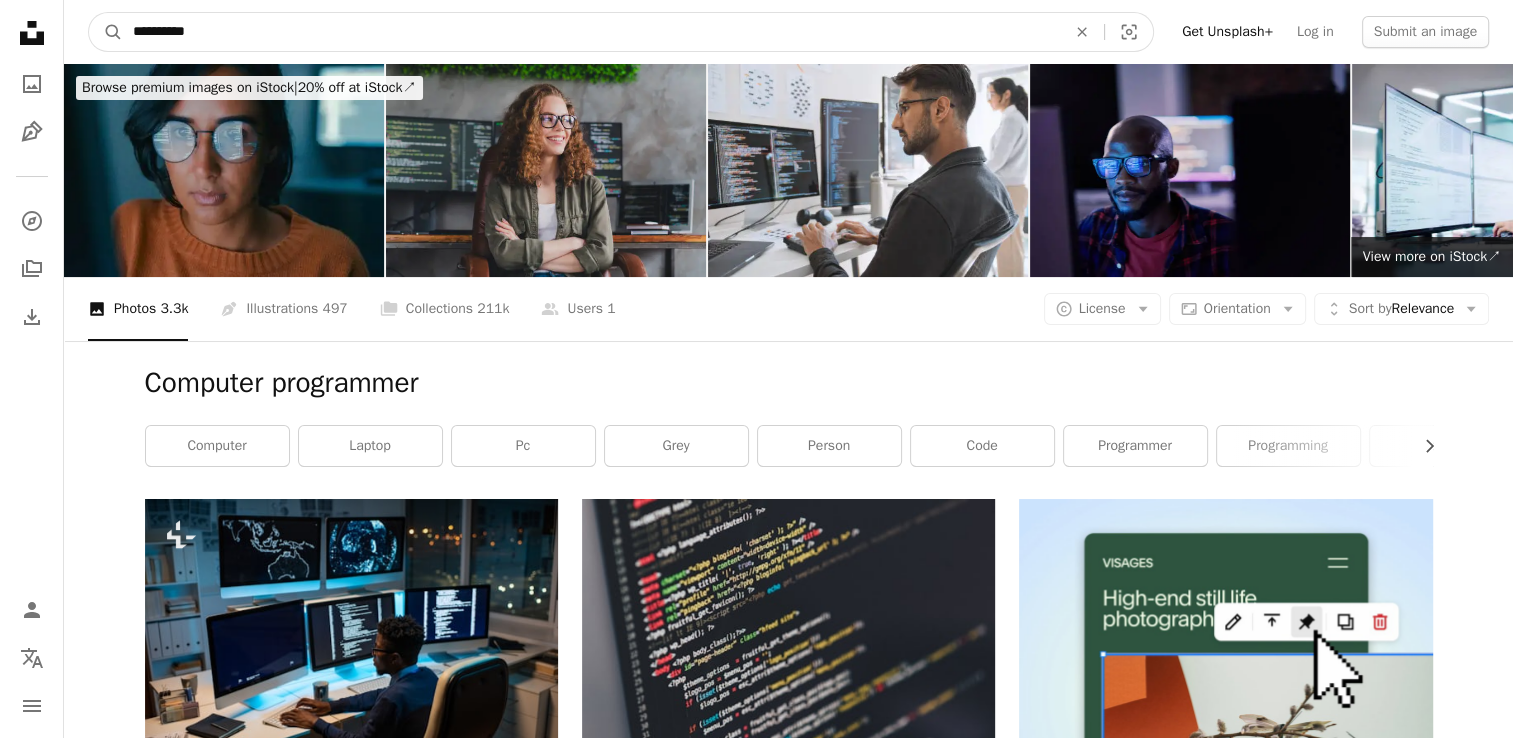 type on "**********" 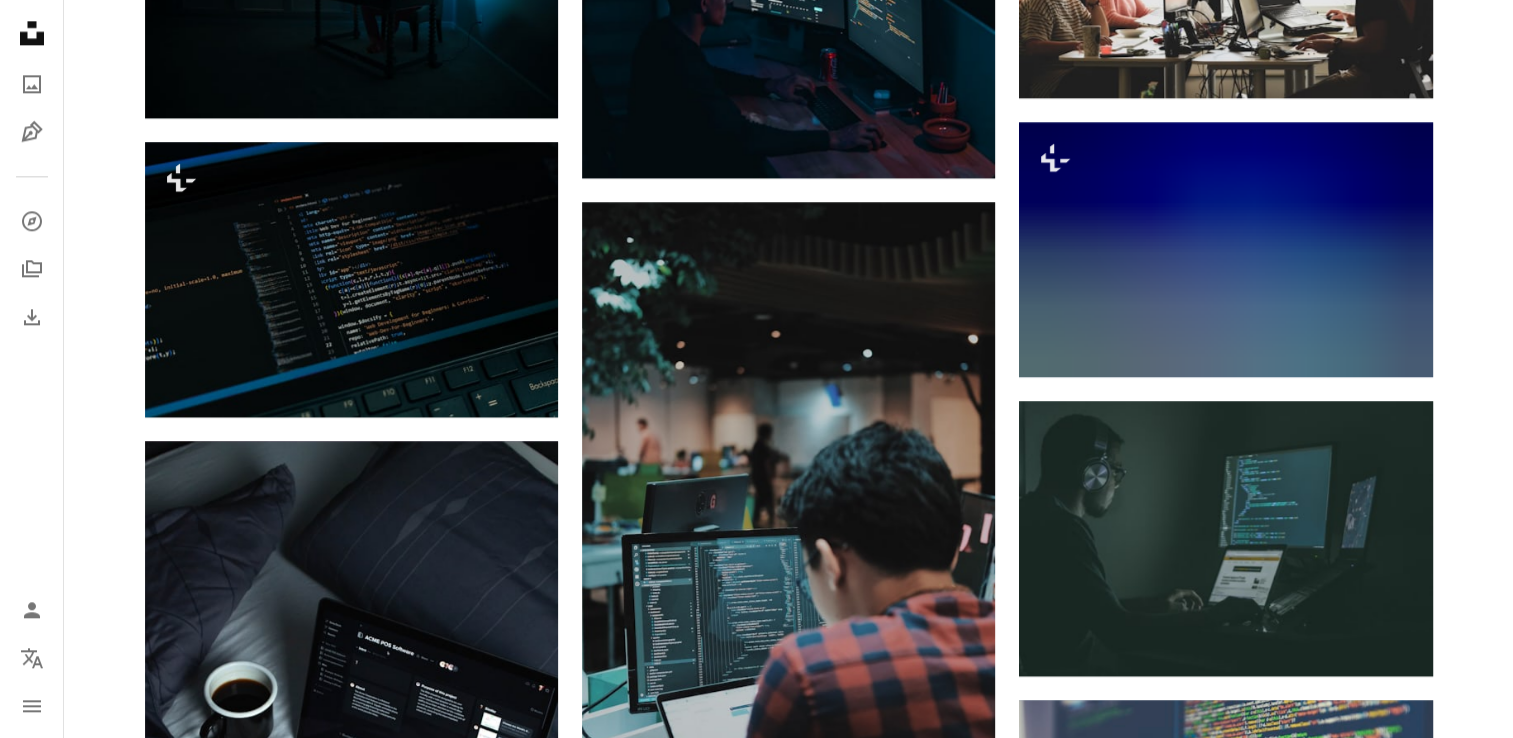 scroll, scrollTop: 2800, scrollLeft: 0, axis: vertical 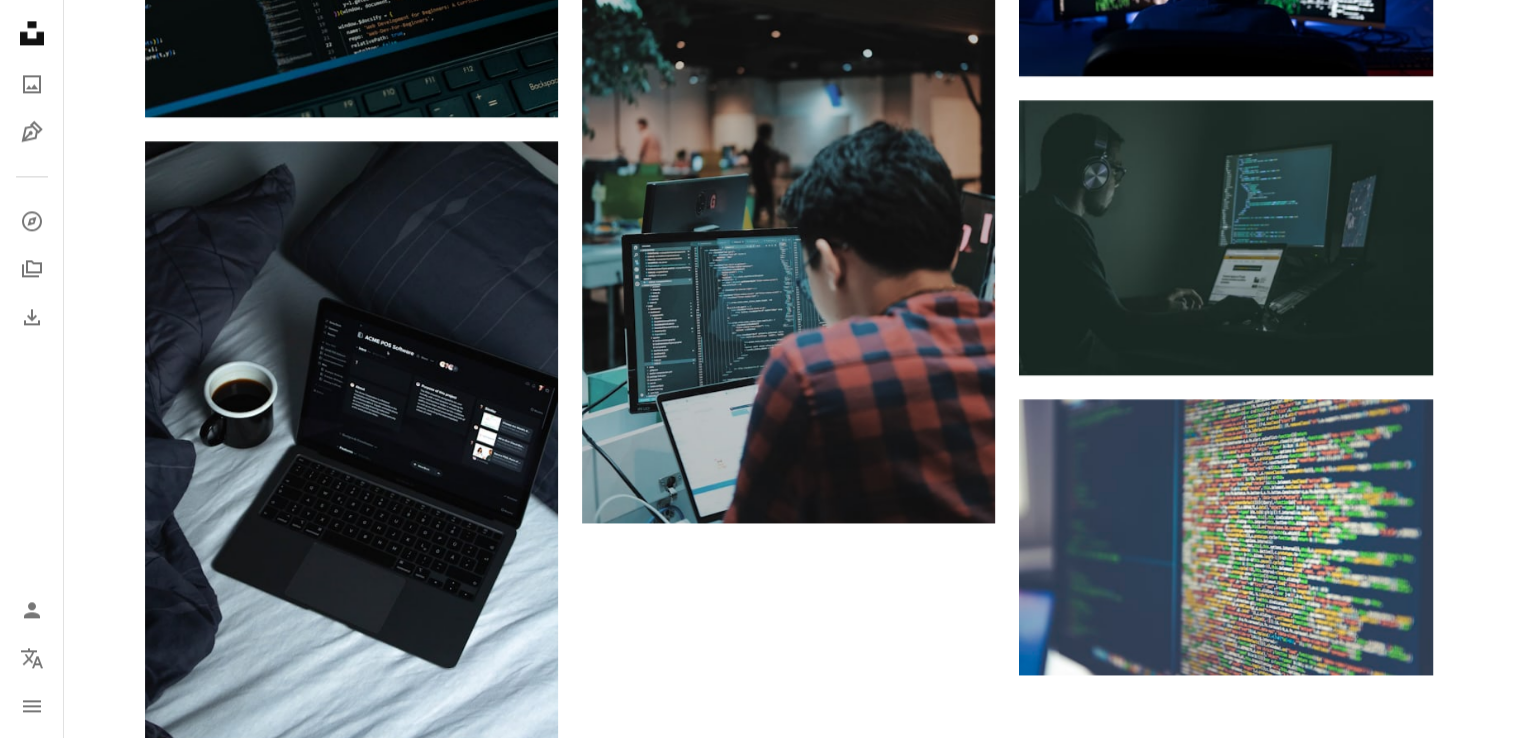 click on "Load more" at bounding box center [789, 841] 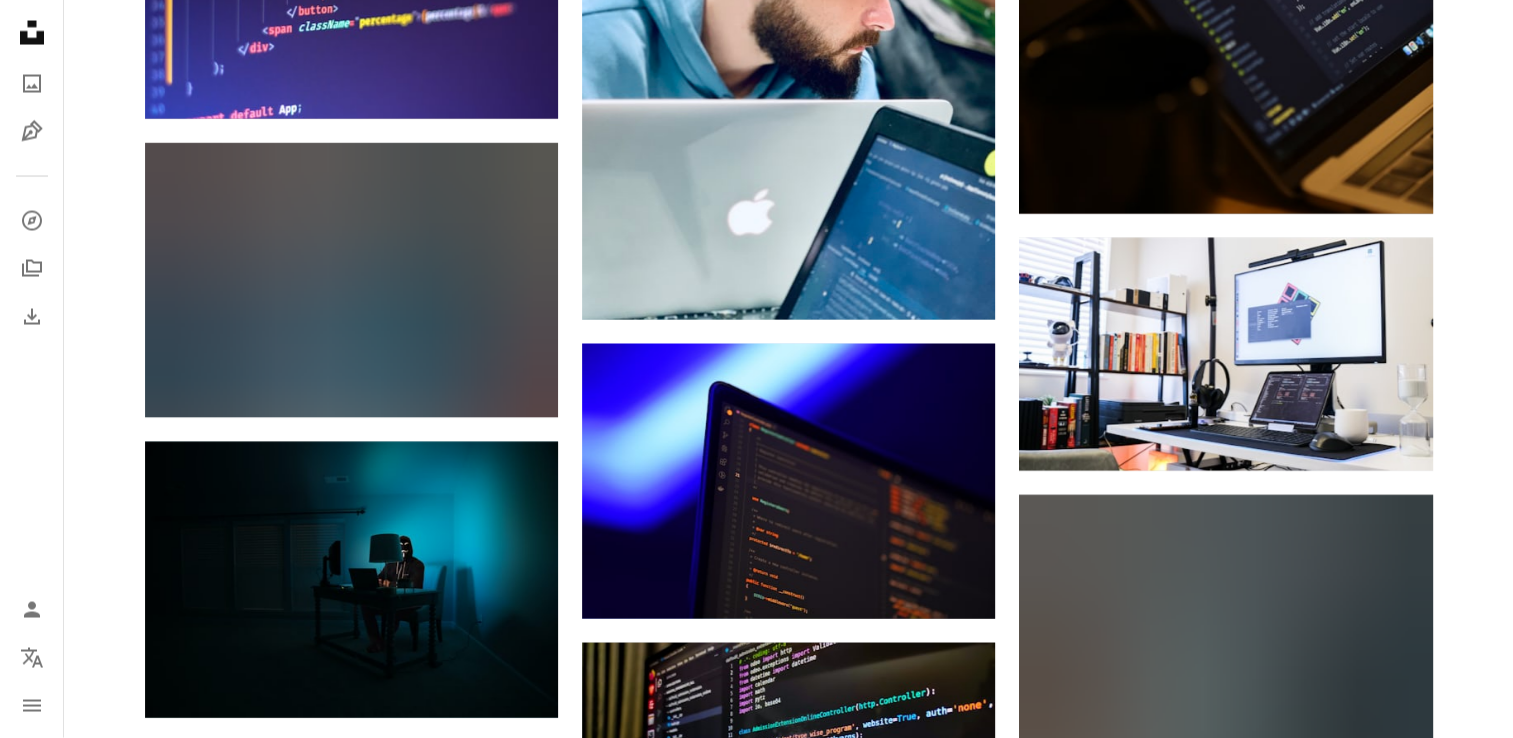 scroll, scrollTop: 11700, scrollLeft: 0, axis: vertical 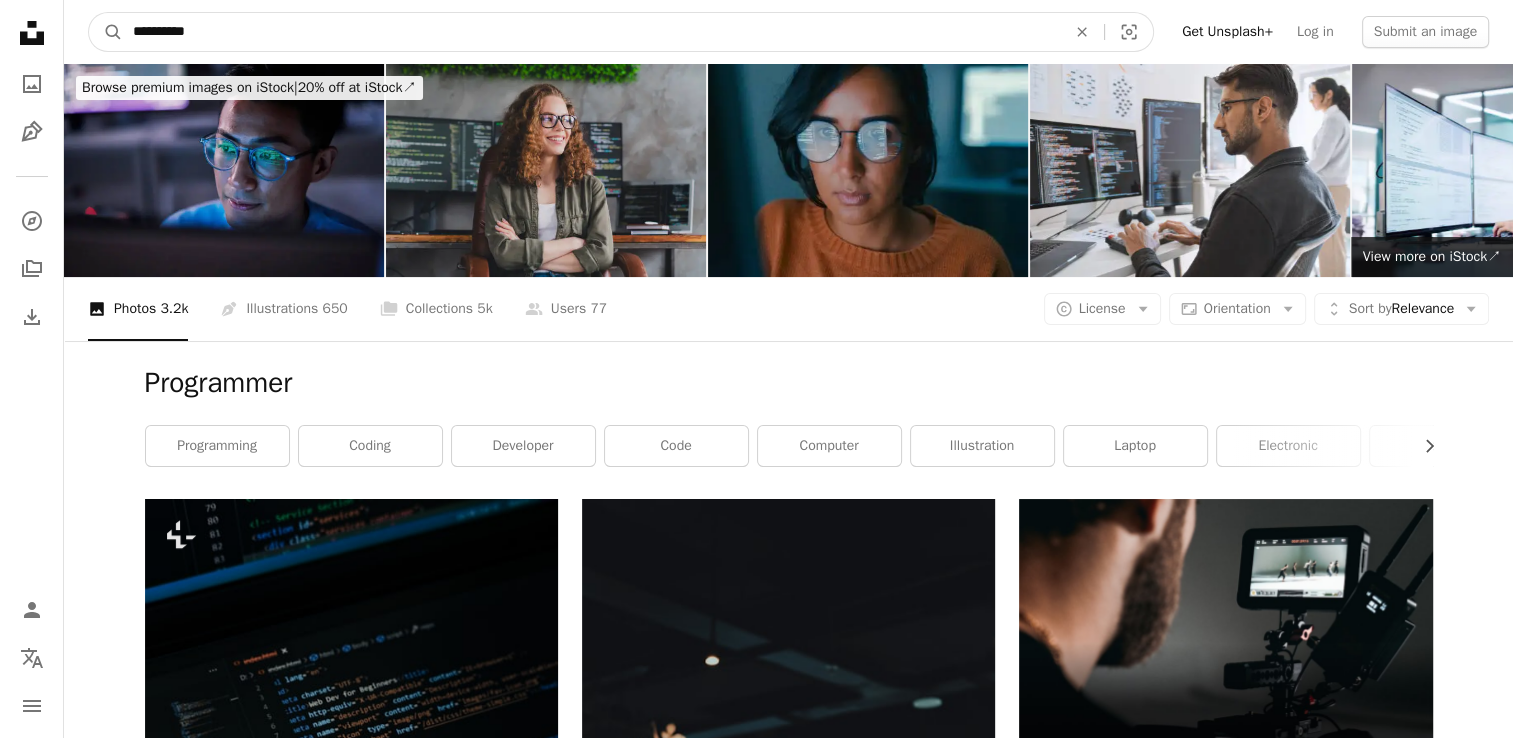 click on "**********" at bounding box center (591, 32) 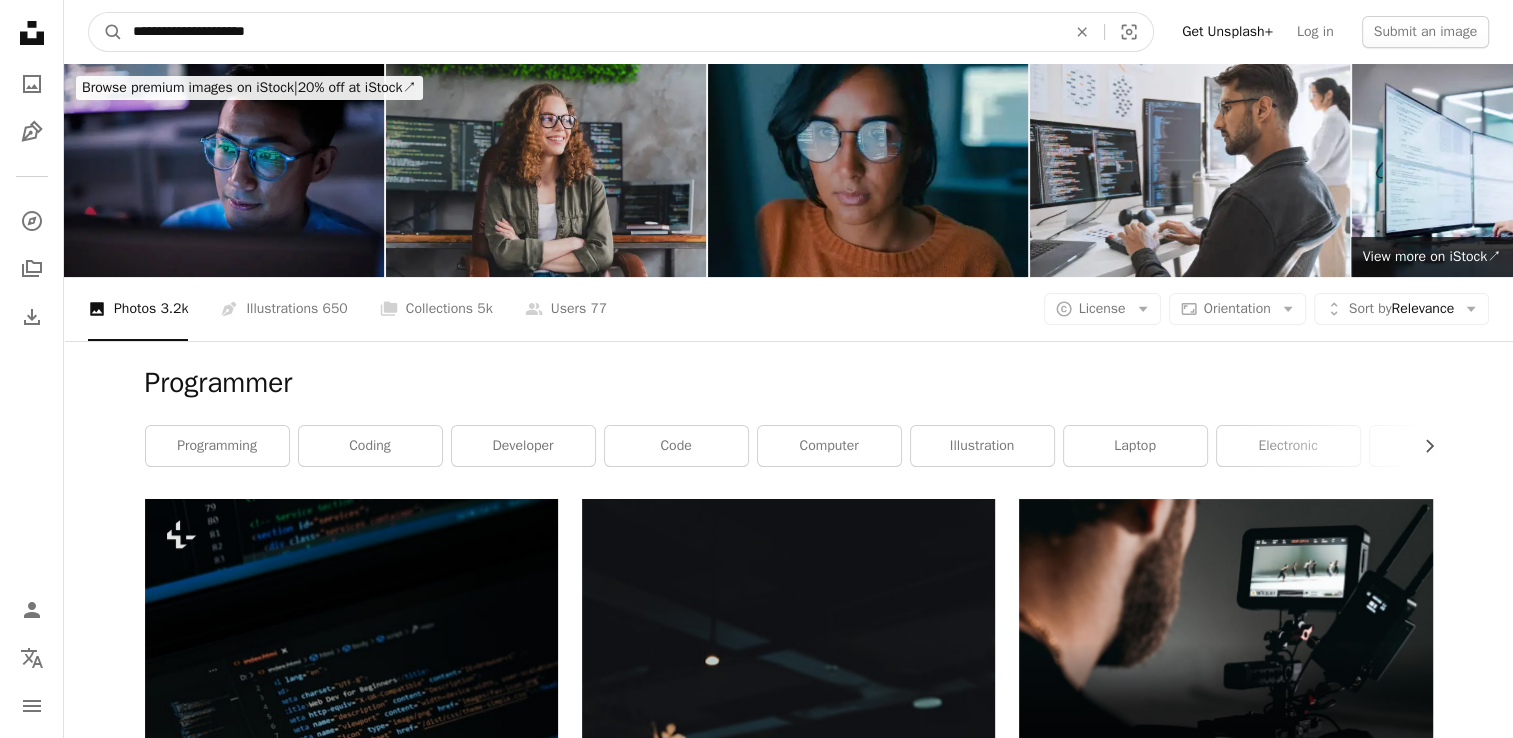 type on "**********" 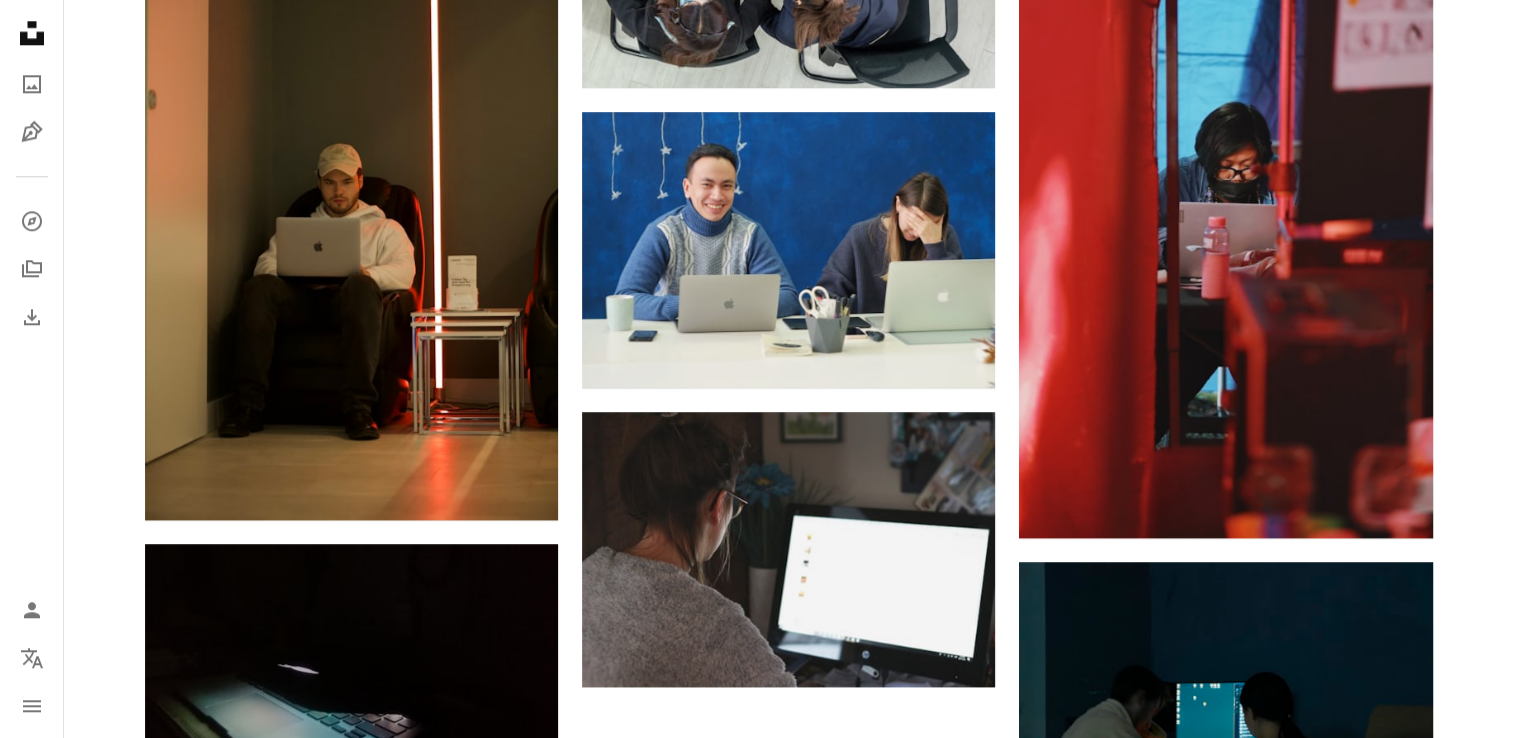 scroll, scrollTop: 2571, scrollLeft: 0, axis: vertical 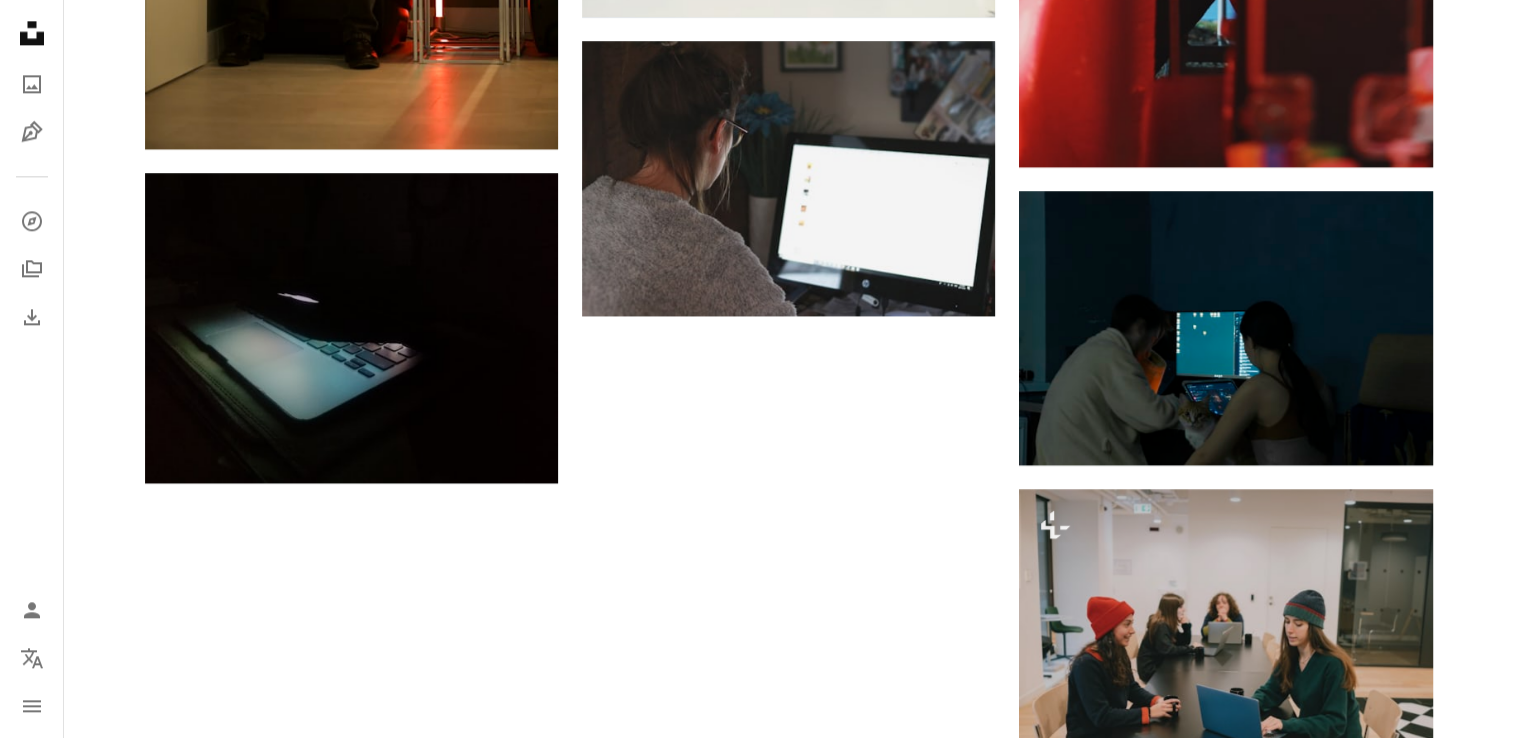 click on "Load more" at bounding box center (789, 1145) 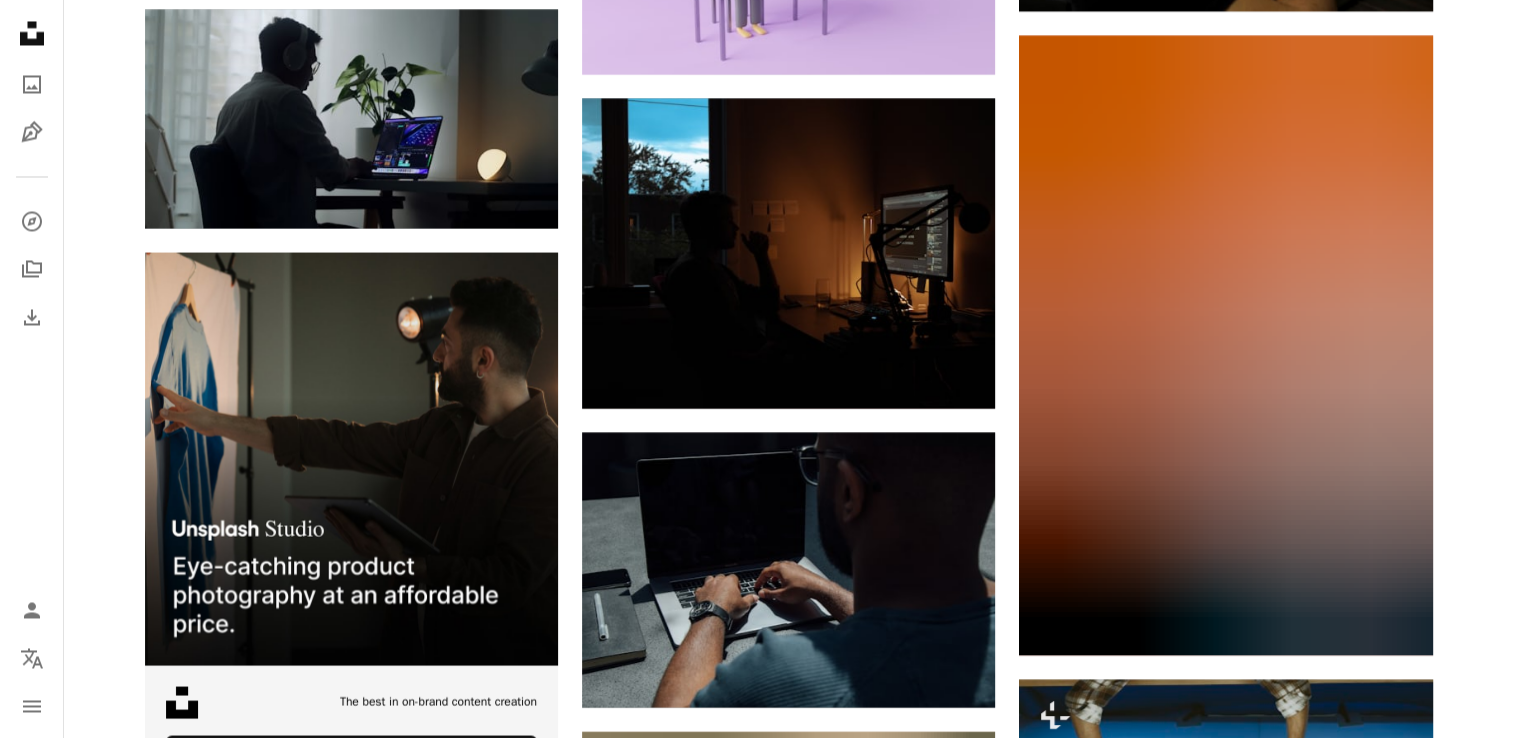 scroll, scrollTop: 4071, scrollLeft: 0, axis: vertical 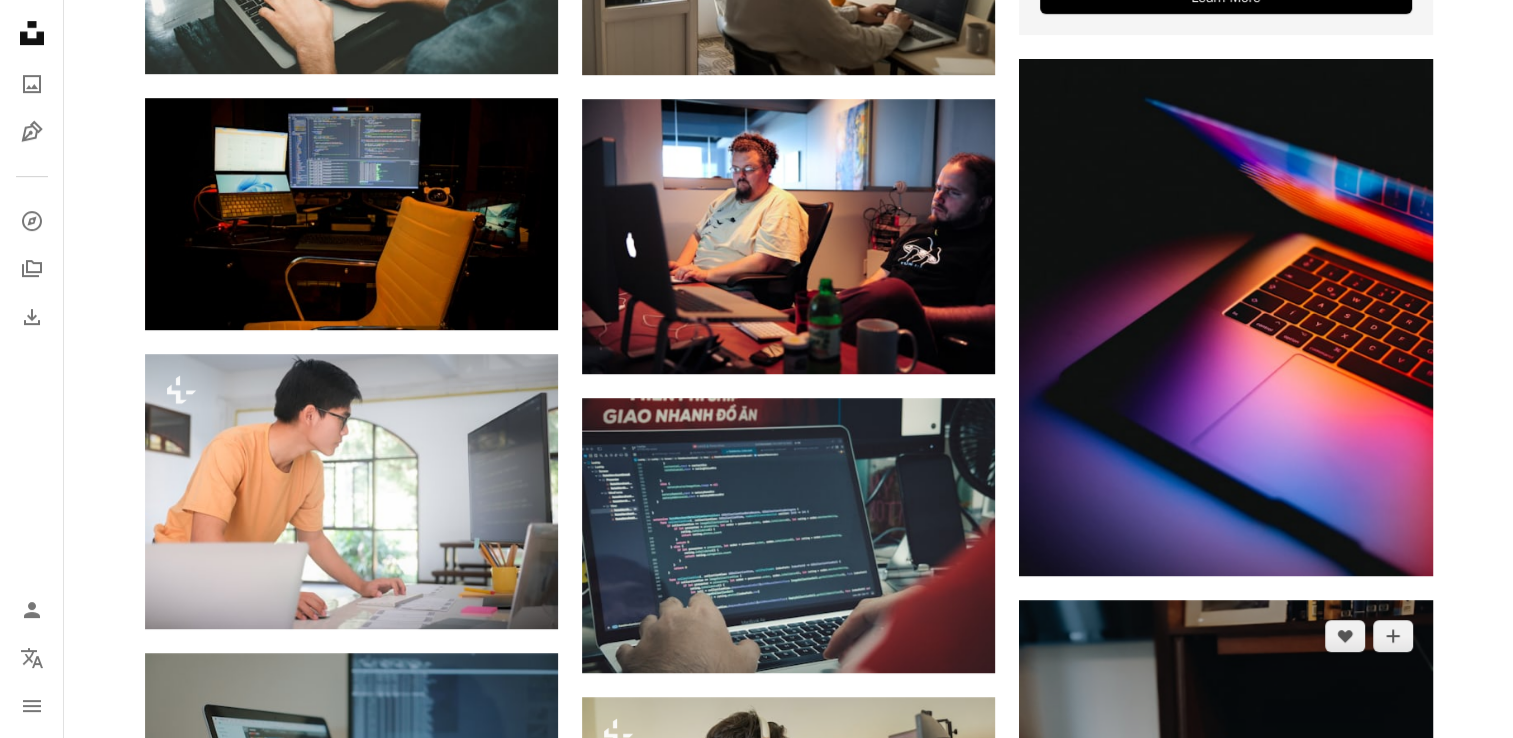 click at bounding box center (1225, 875) 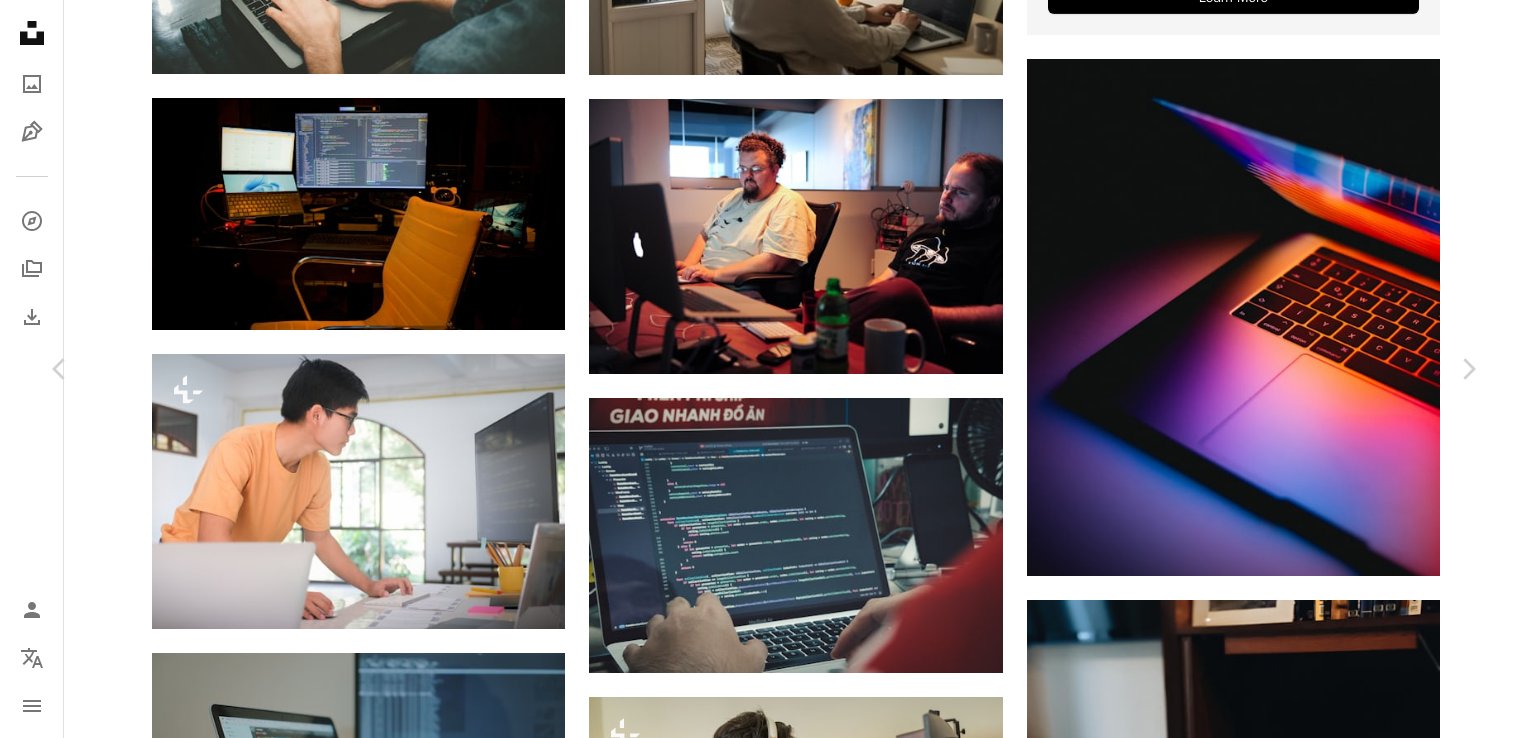 click on "An X shape Chevron left Chevron right [FIRST] [LAST] Available for hire A checkmark inside of a circle A heart A plus sign Download free Chevron down Zoom in Views 75,487 Downloads 537 A forward-right arrow Share Info icon Info More Actions Calendar outlined Published on  October 17, 2021 Camera Google, Pixel 4a Safety Free to use under the  Unsplash License software software development software engineer coder software engineering coding setup human clothing apparel shelf Free pictures Browse premium related images on iStock  |  Save 20% with code UNSPLASH20 View more on iStock  ↗ Related images A heart A plus sign Dollar Gill Available for hire A checkmark inside of a circle Arrow pointing down A heart A plus sign [FIRST] [LAST] Available for hire A checkmark inside of a circle Arrow pointing down Plus sign for Unsplash+ A heart A plus sign Jordan [LAST] For  Unsplash+ A lock Download A heart A plus sign [FIRST] [LAST] Available for hire A checkmark inside of a circle Arrow pointing down A heart Rezli" at bounding box center [764, 23906] 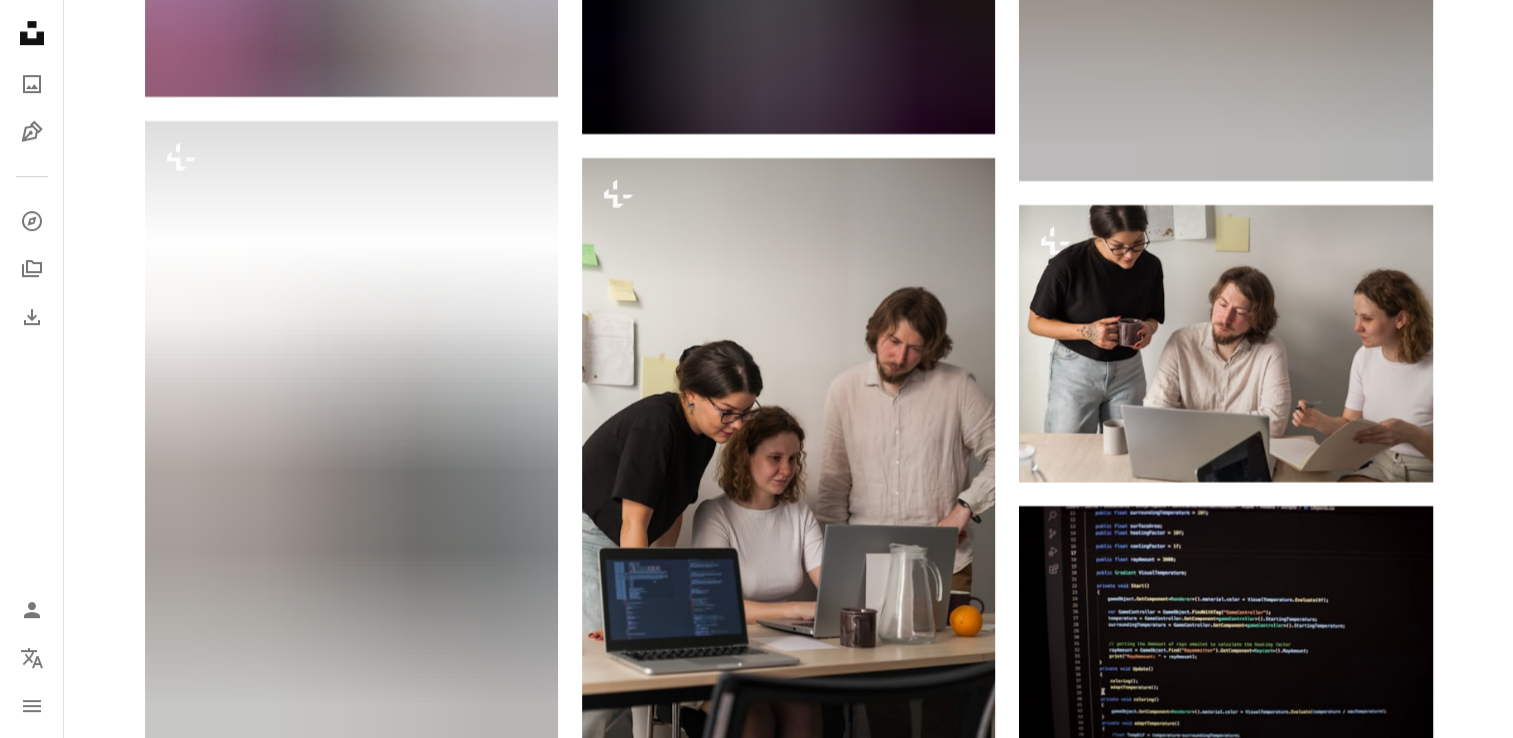 scroll, scrollTop: 16300, scrollLeft: 0, axis: vertical 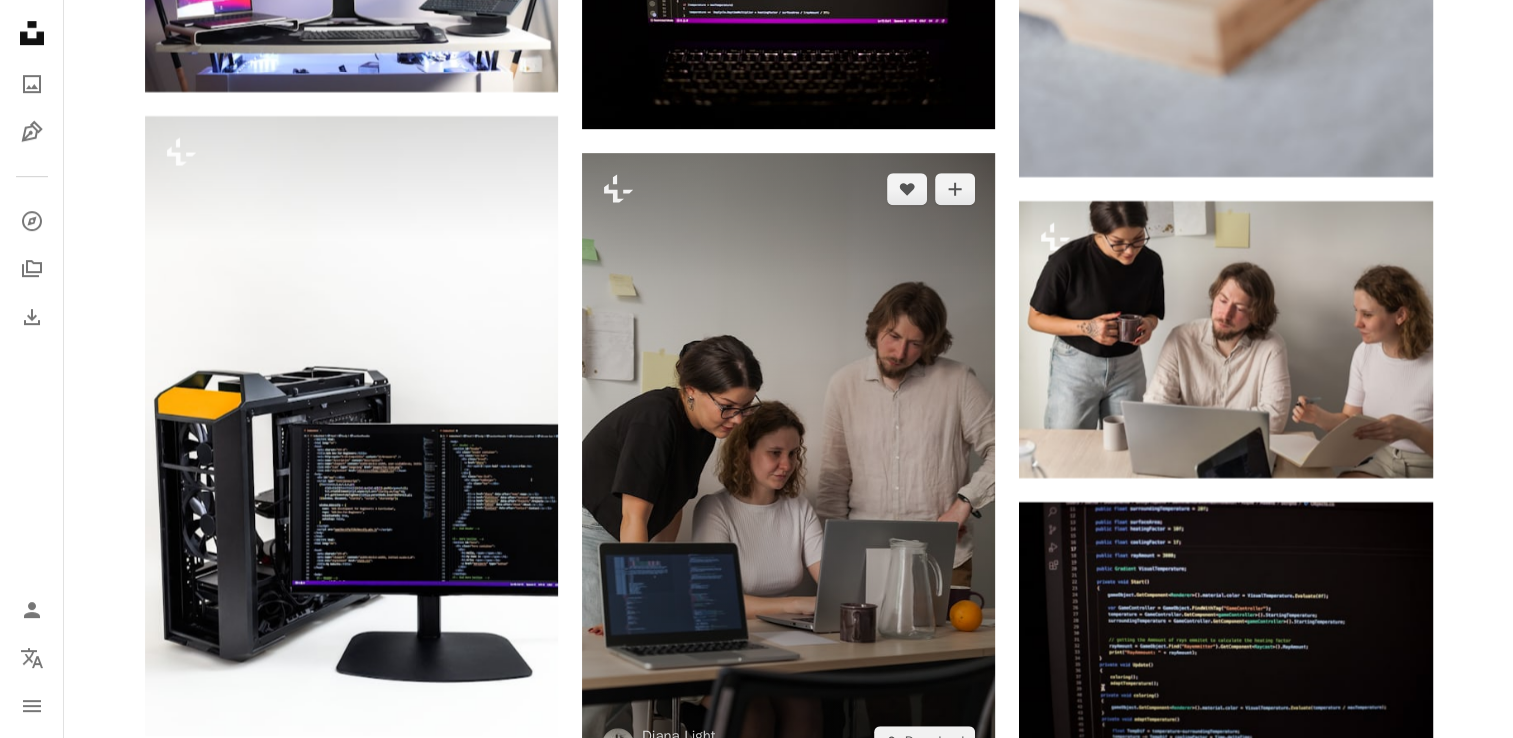 click at bounding box center [788, 465] 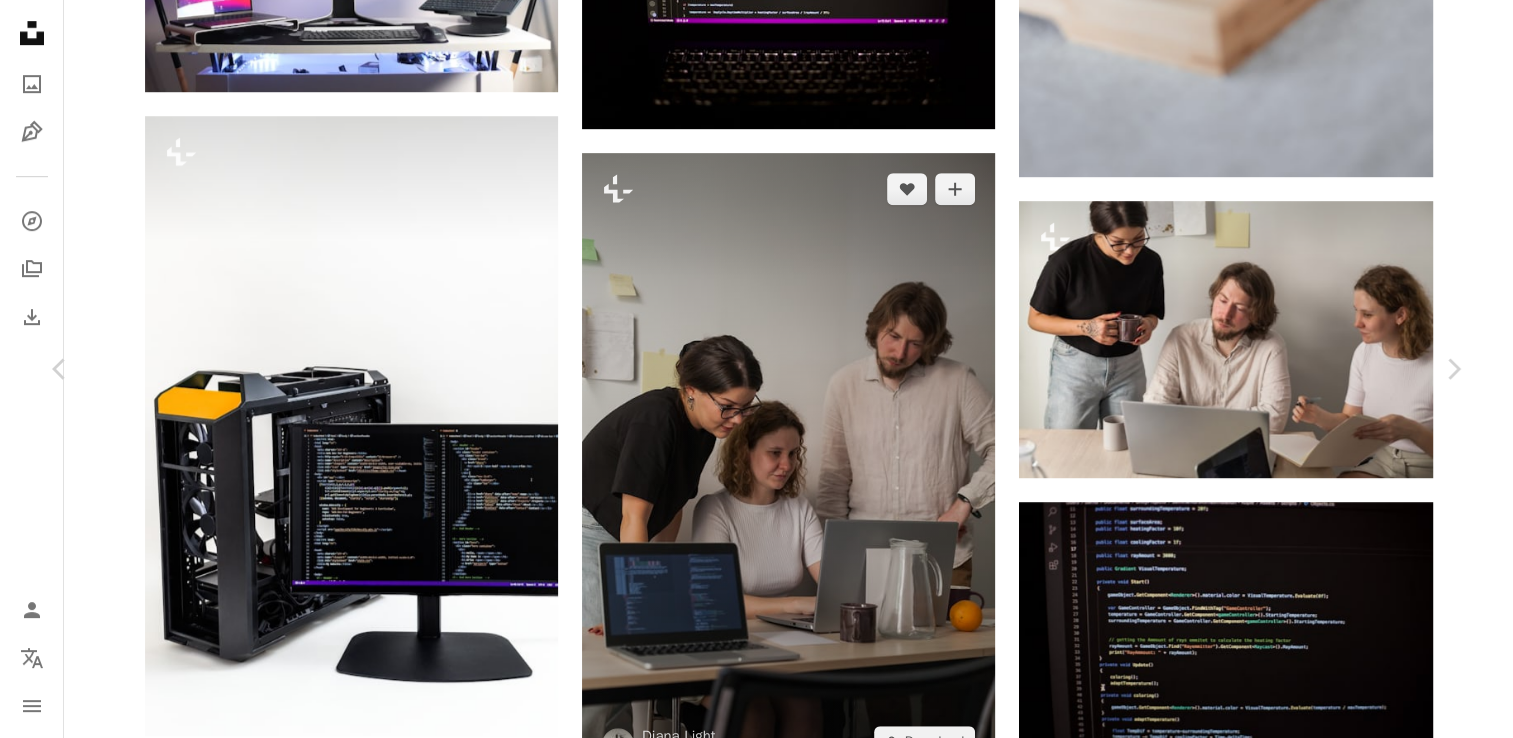 click on "Zoom in" at bounding box center [749, 8614] 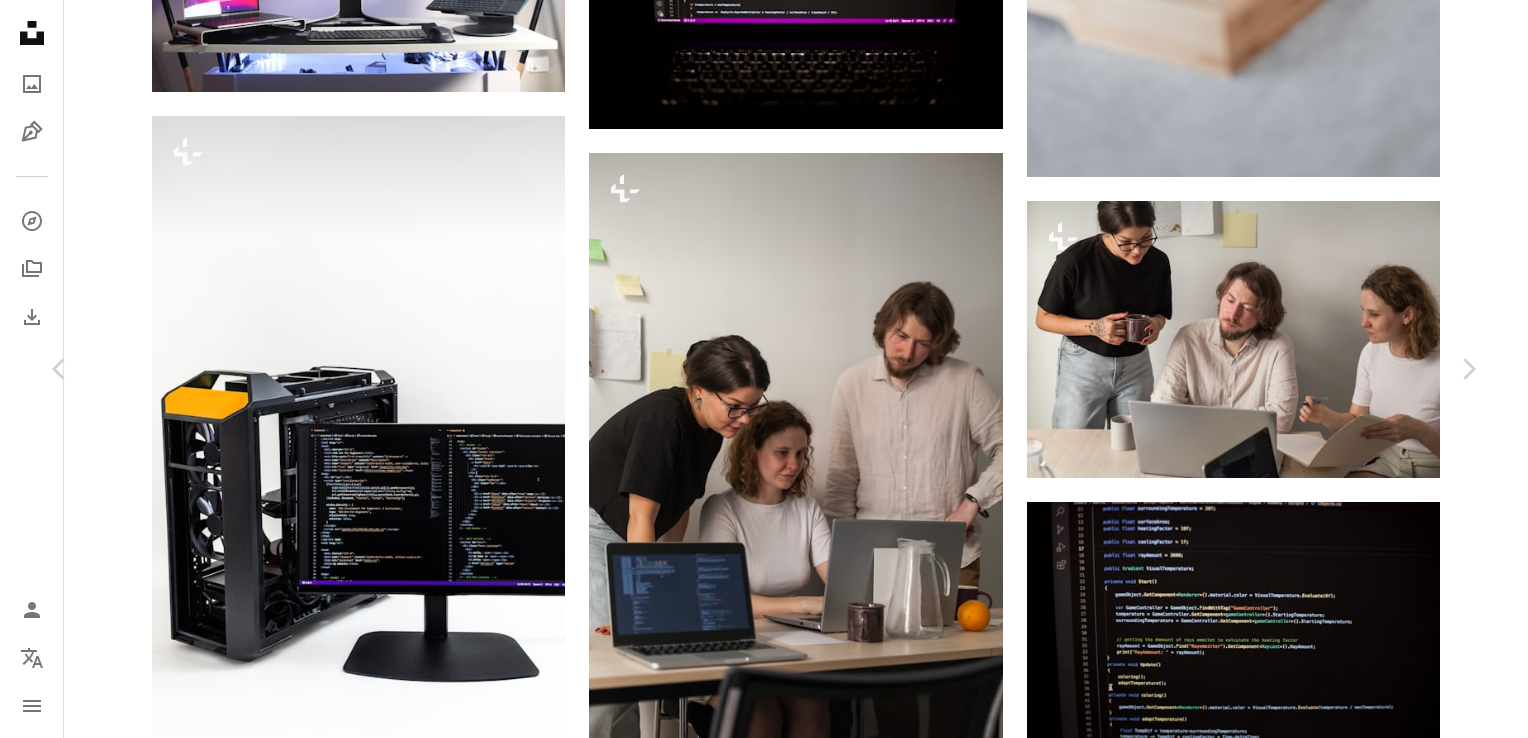 click on "An X shape" at bounding box center (20, 20) 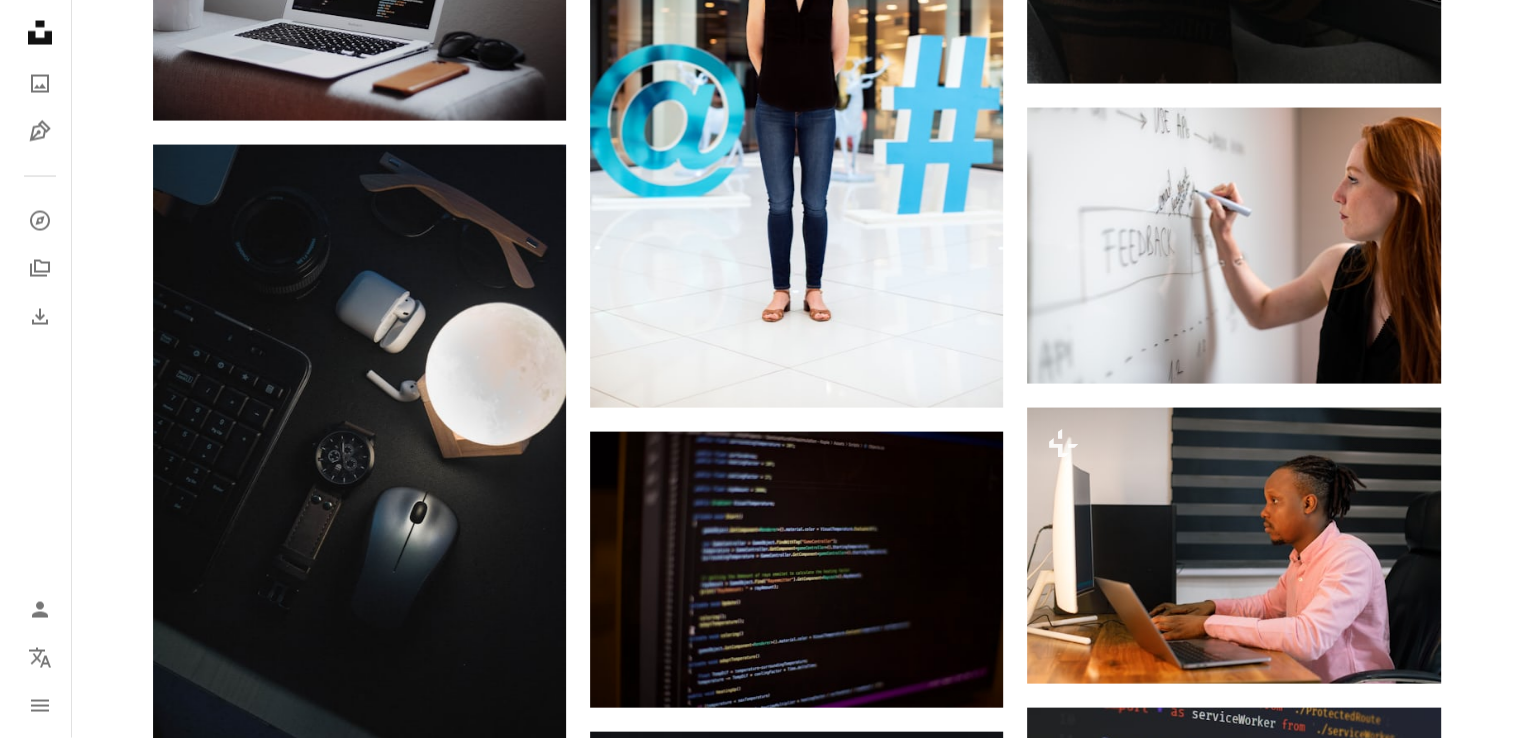 scroll, scrollTop: 18900, scrollLeft: 0, axis: vertical 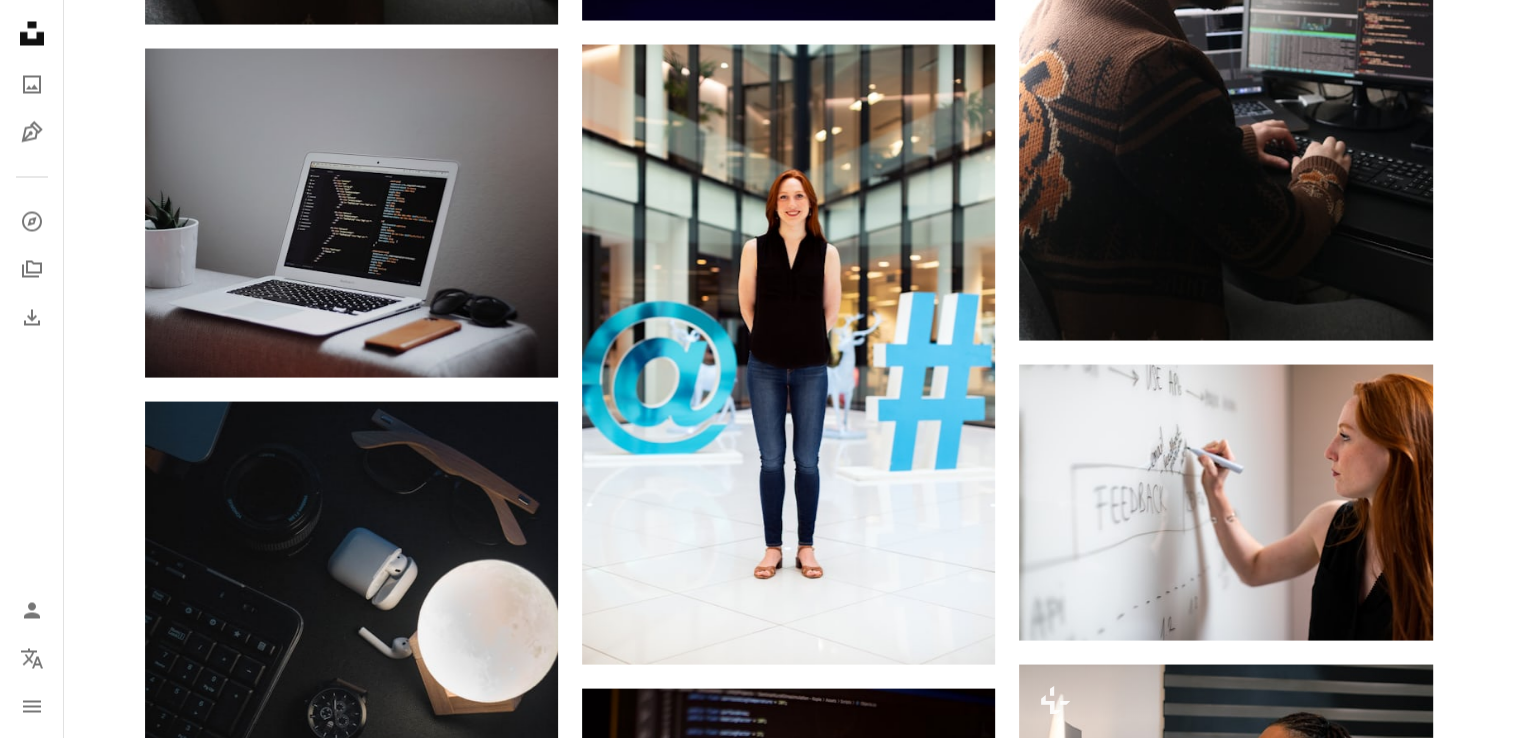 click at bounding box center (1225, 1572) 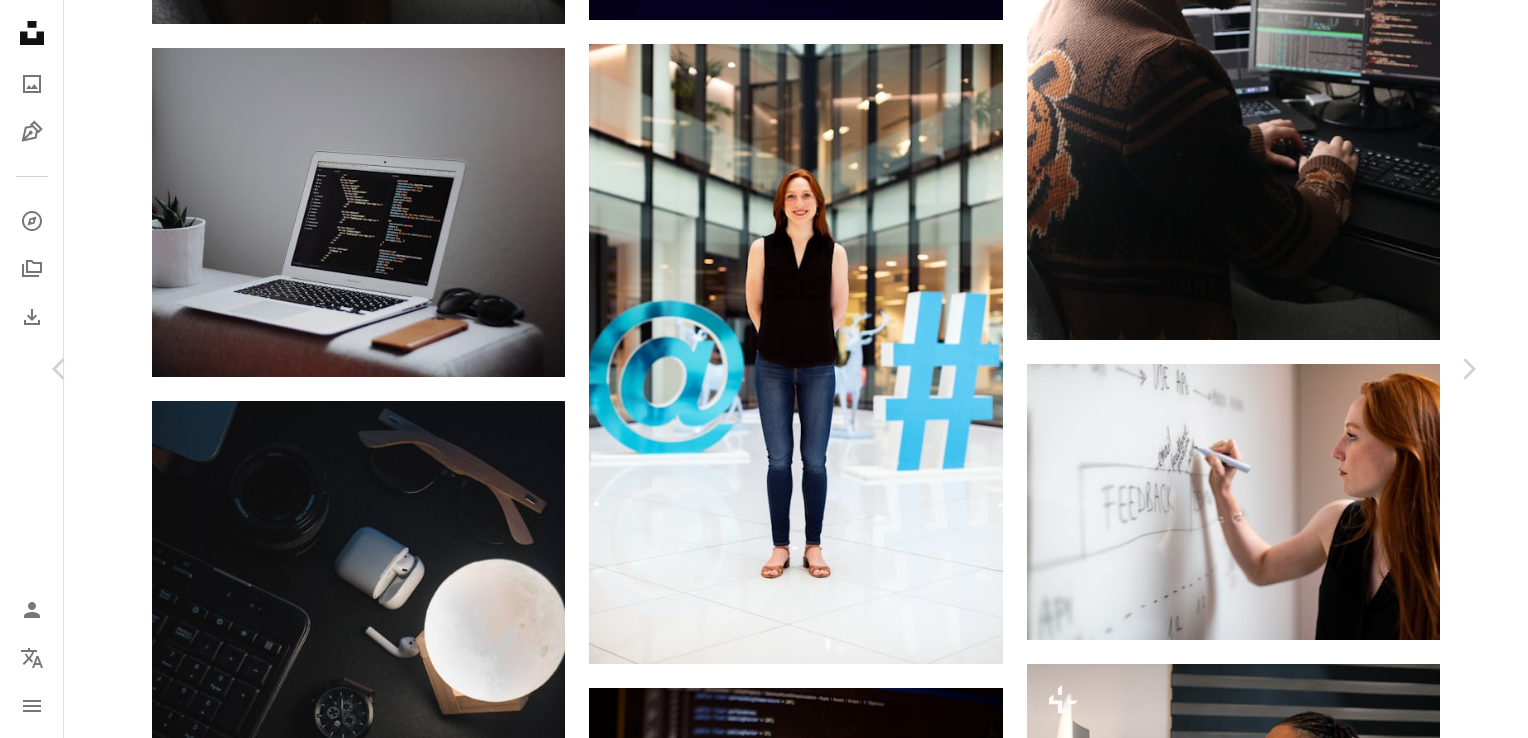 scroll, scrollTop: 800, scrollLeft: 0, axis: vertical 